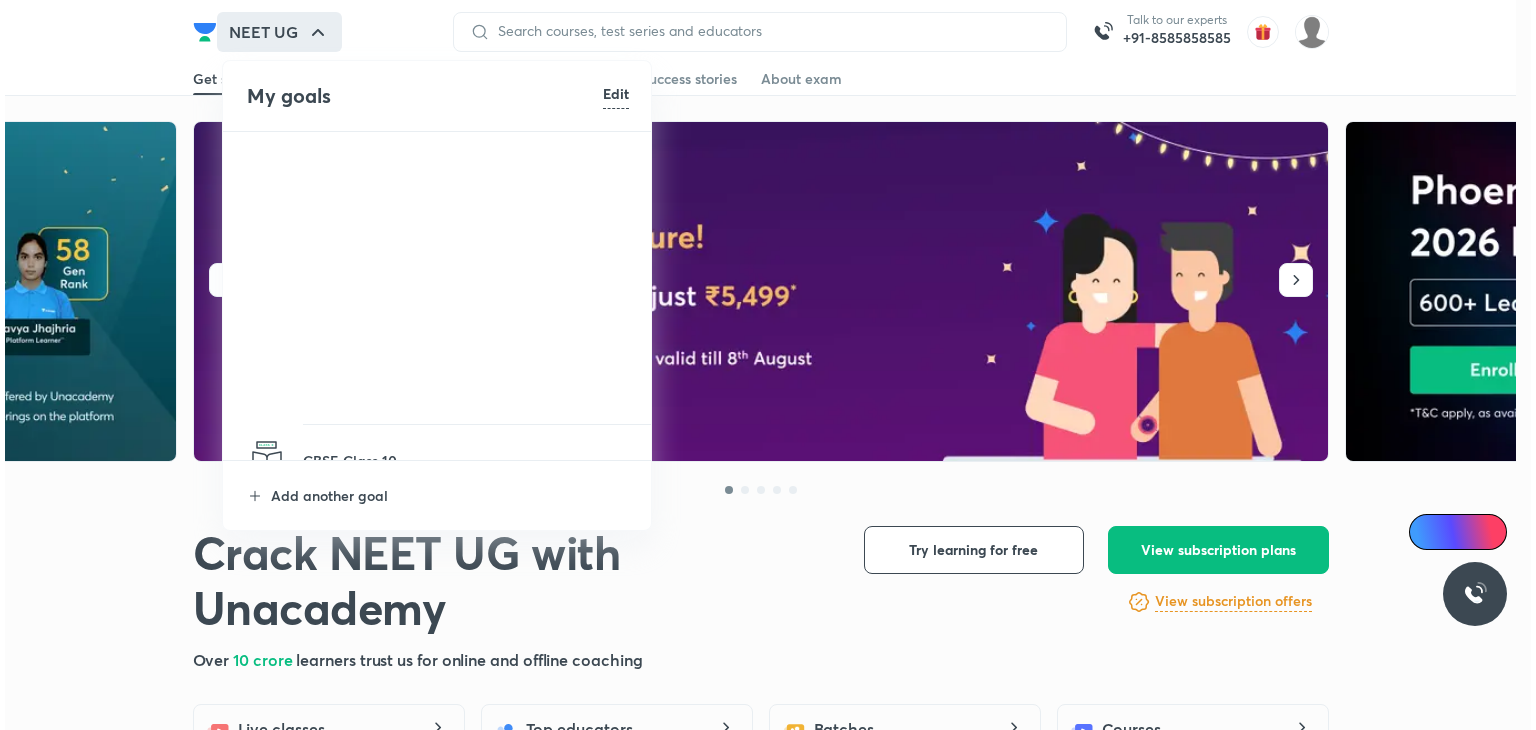 scroll, scrollTop: 0, scrollLeft: 0, axis: both 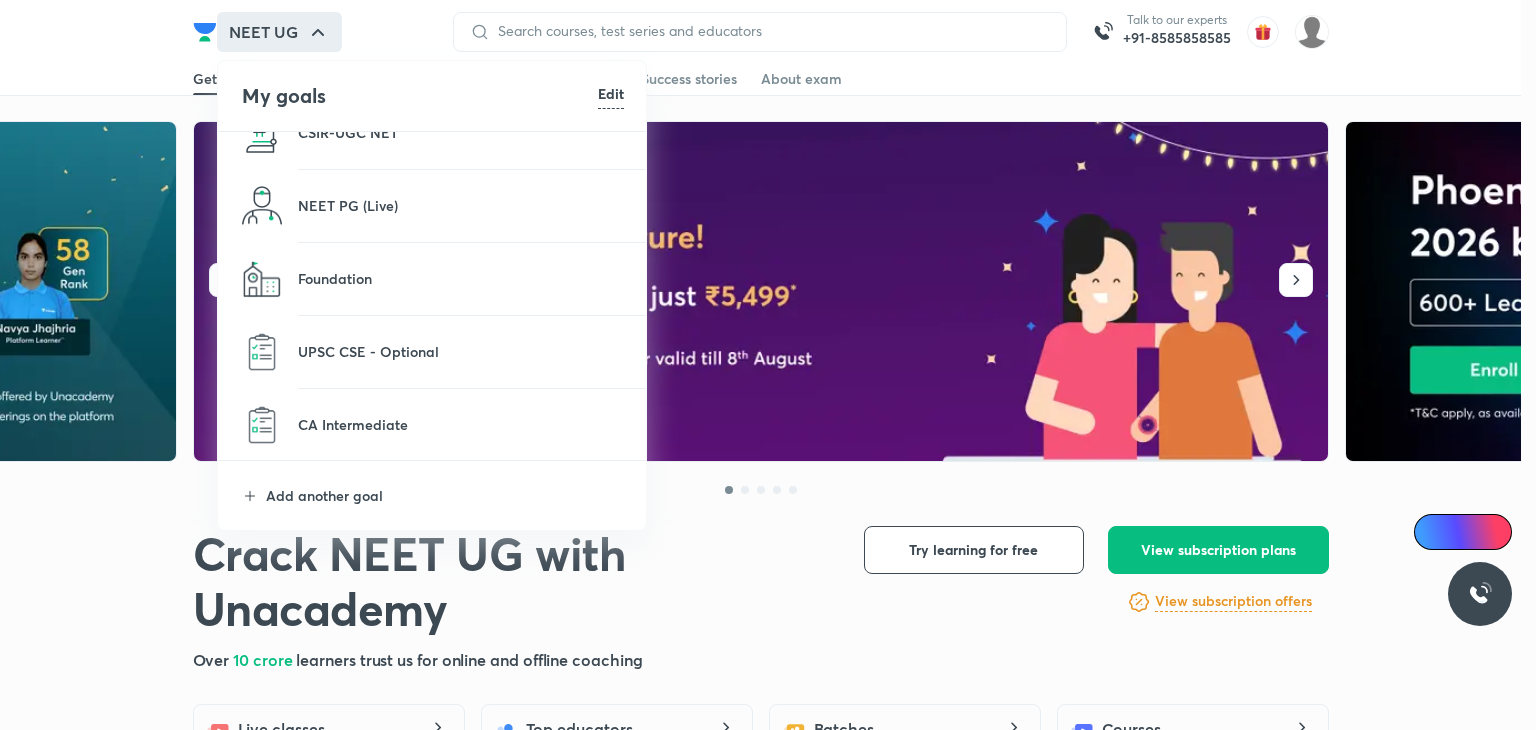 click on "UPSC CSE - Optional" at bounding box center (461, 351) 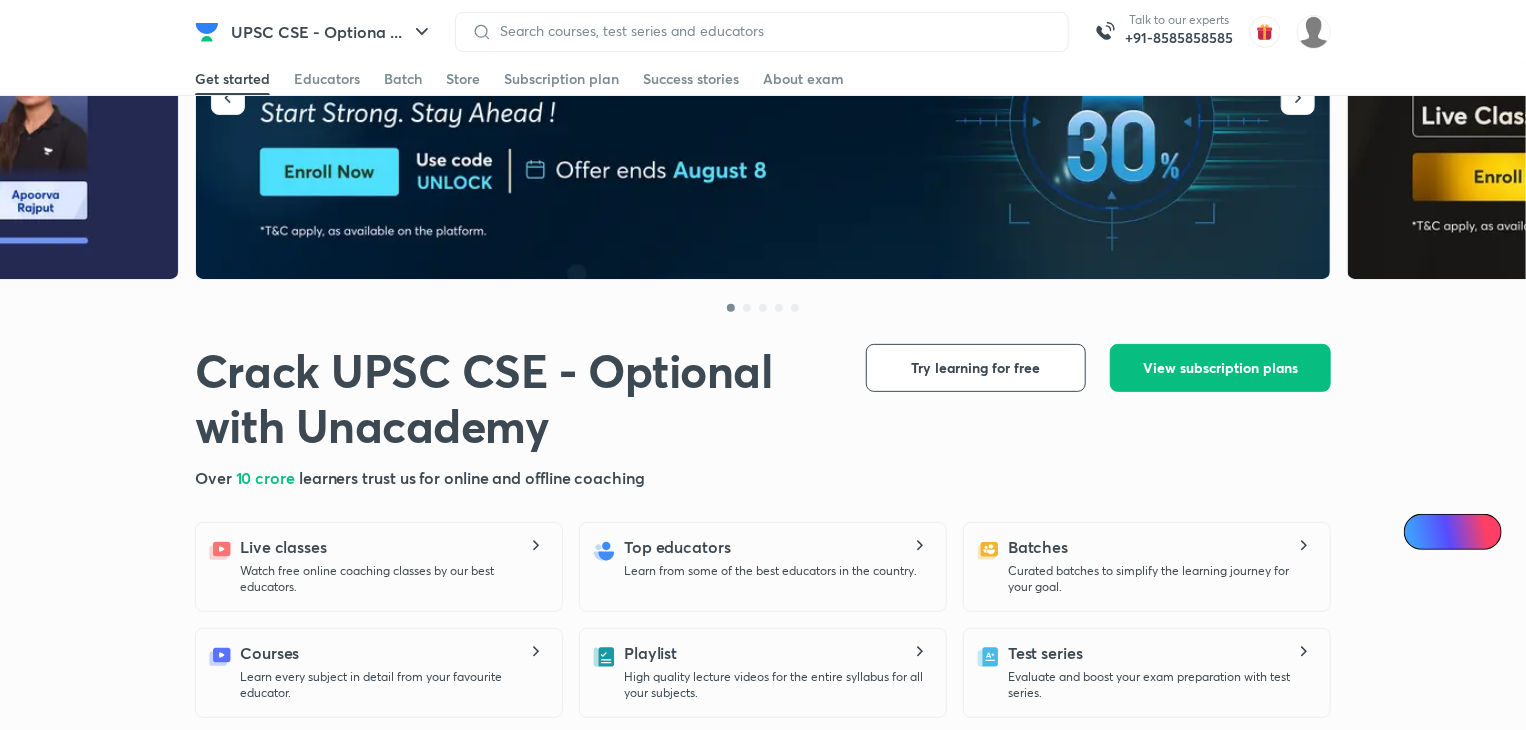 scroll, scrollTop: 183, scrollLeft: 0, axis: vertical 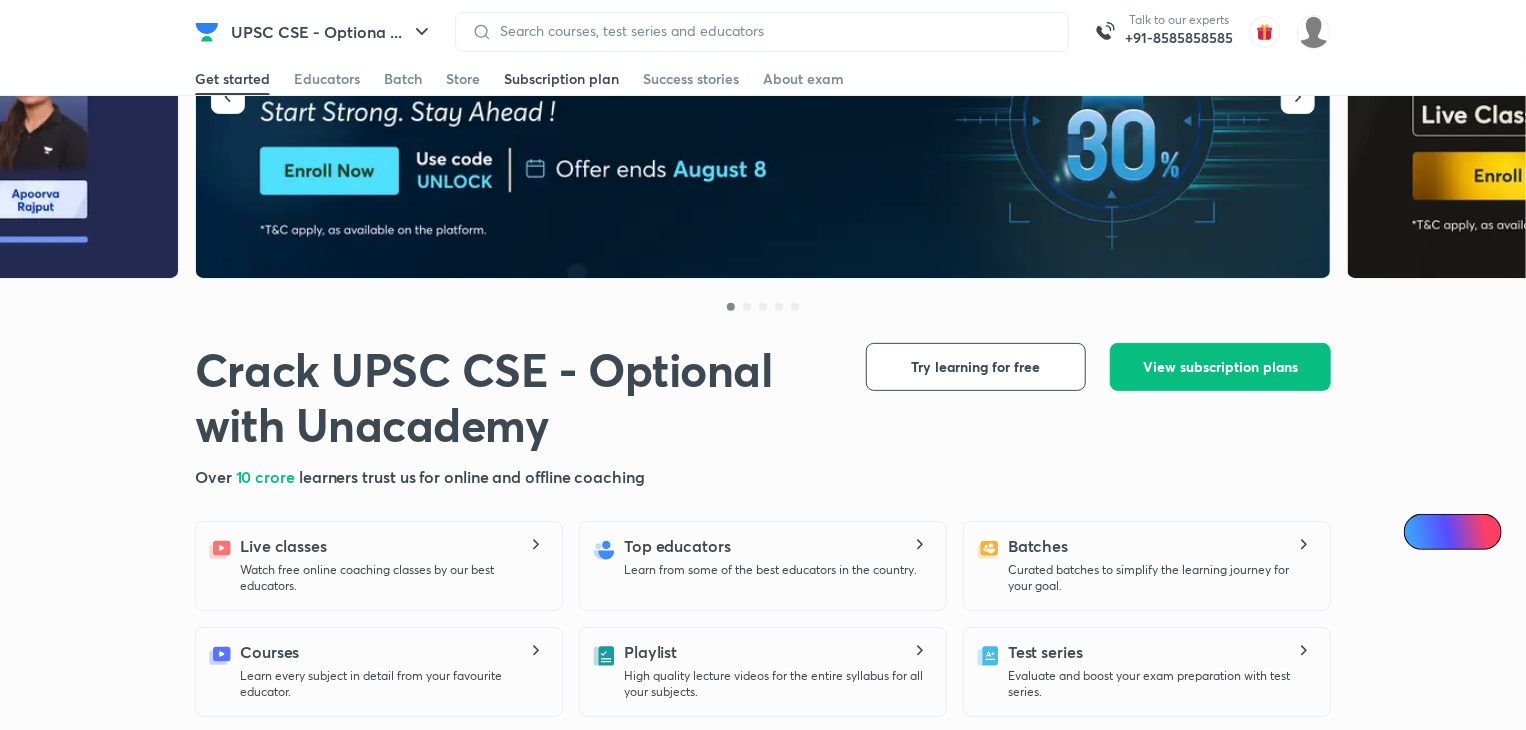 click on "Subscription plan" at bounding box center (561, 79) 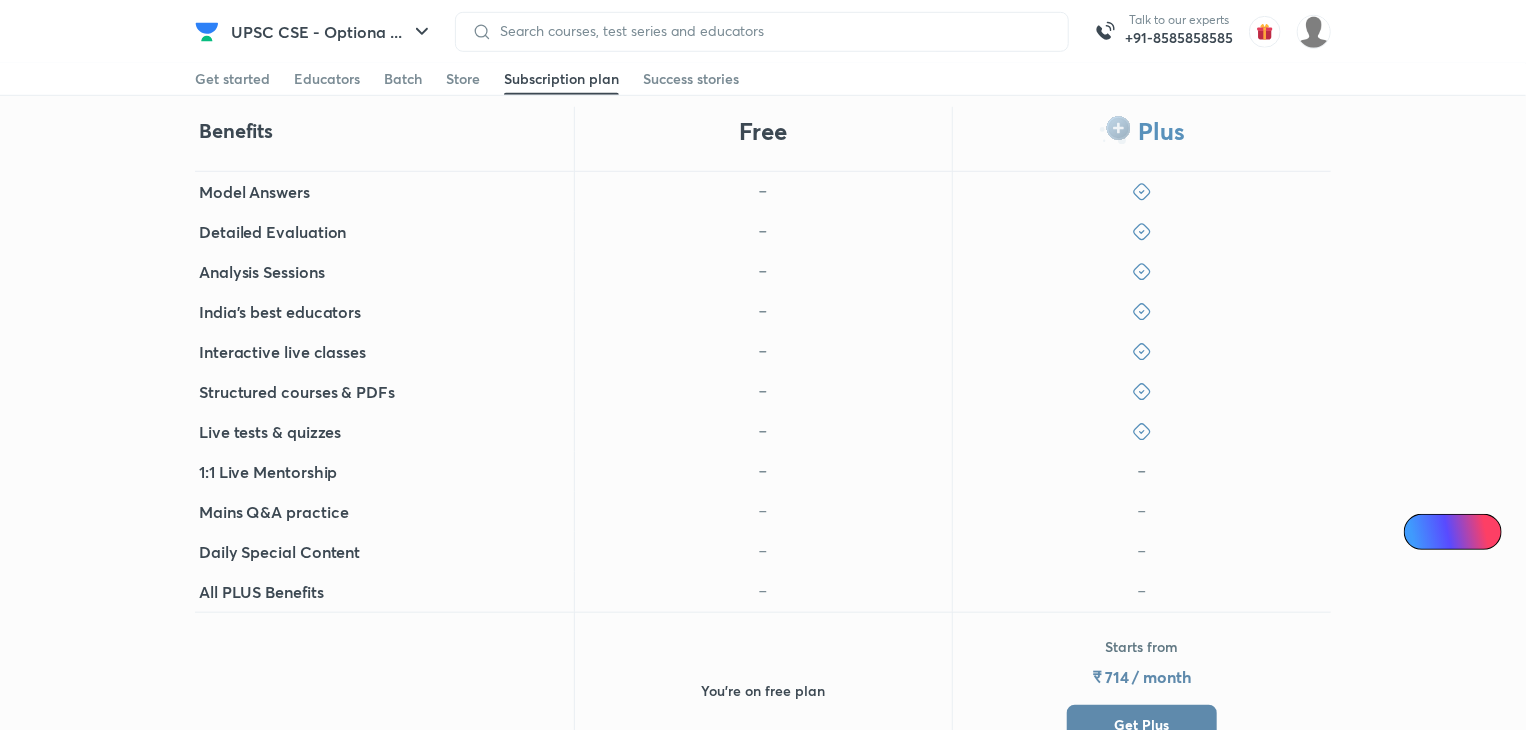 scroll, scrollTop: 682, scrollLeft: 0, axis: vertical 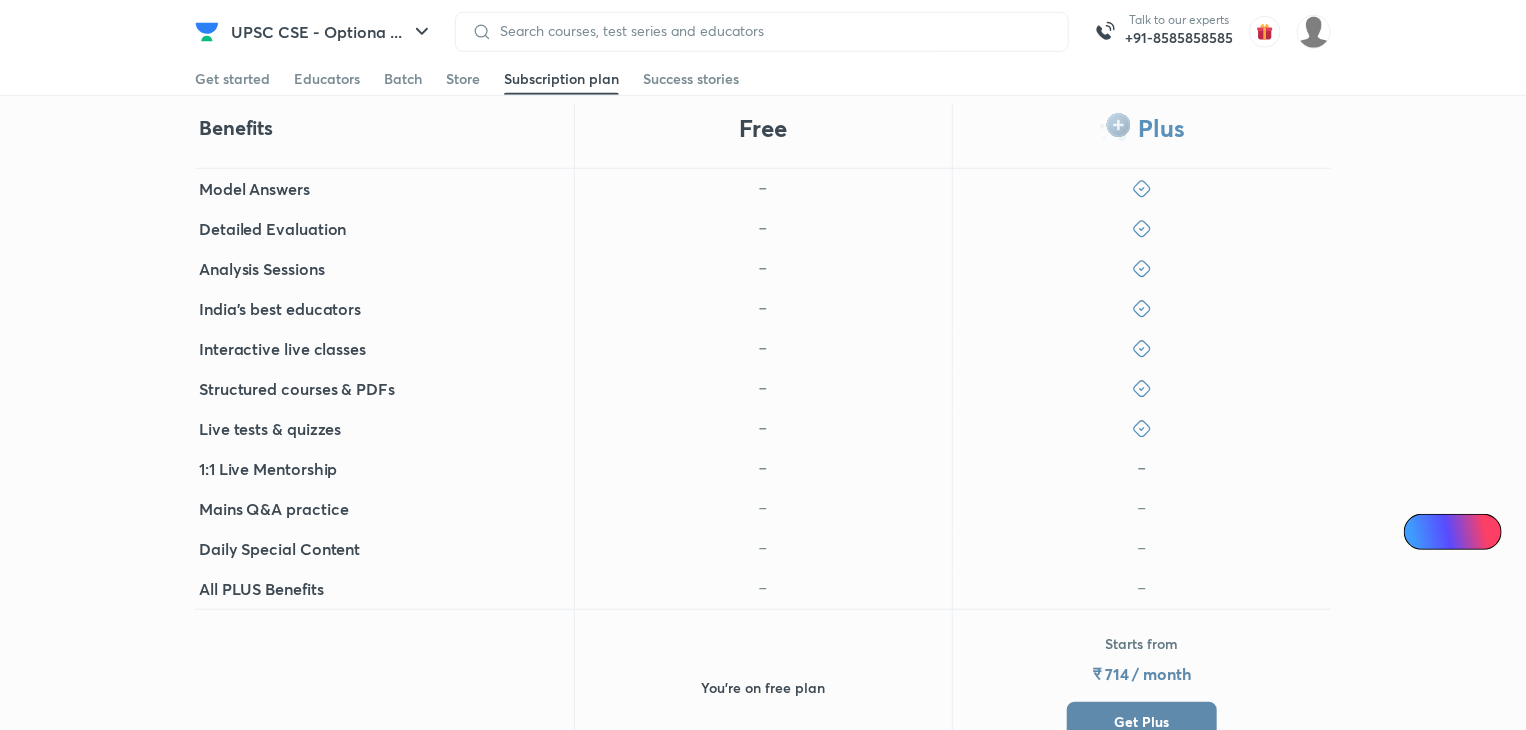 click at bounding box center (207, 32) 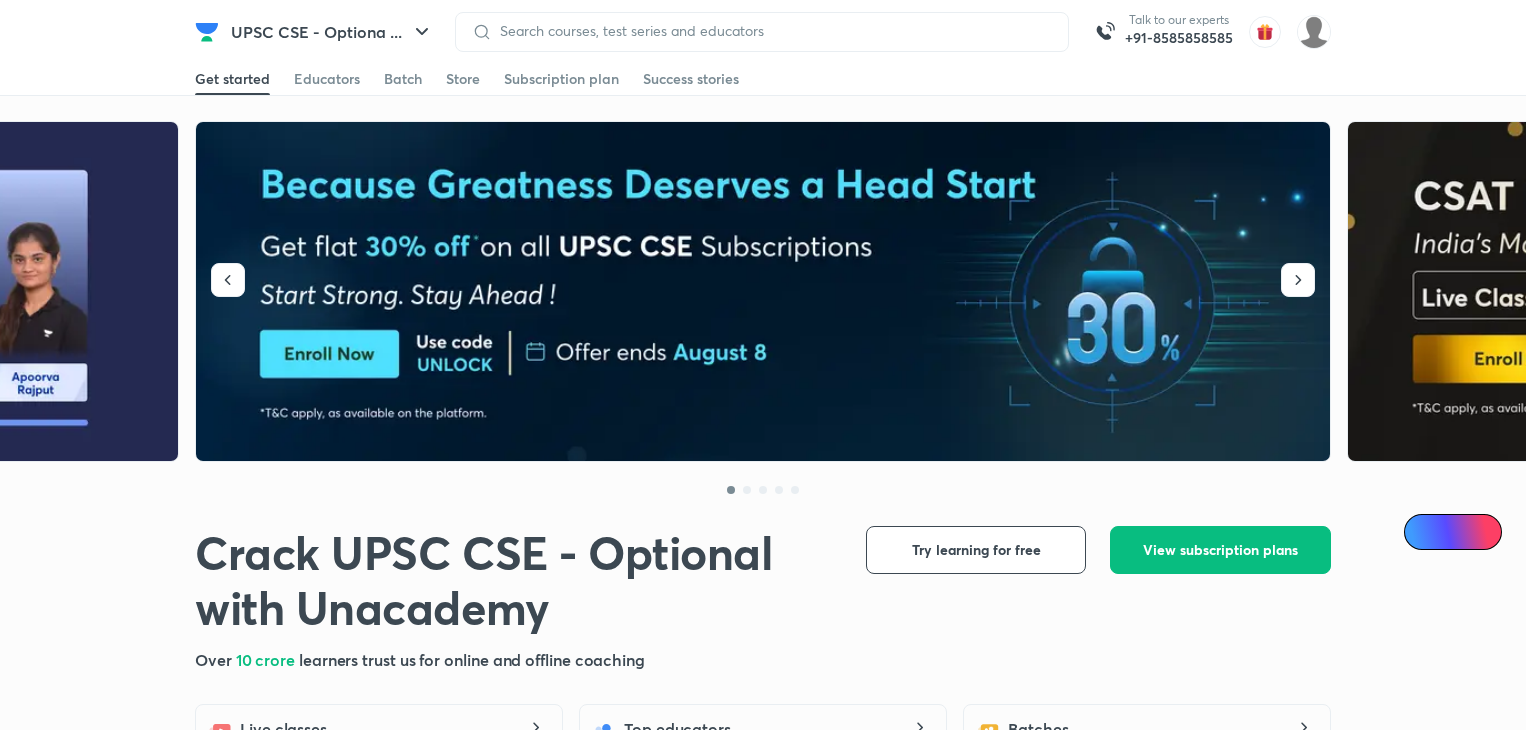 scroll, scrollTop: 0, scrollLeft: 0, axis: both 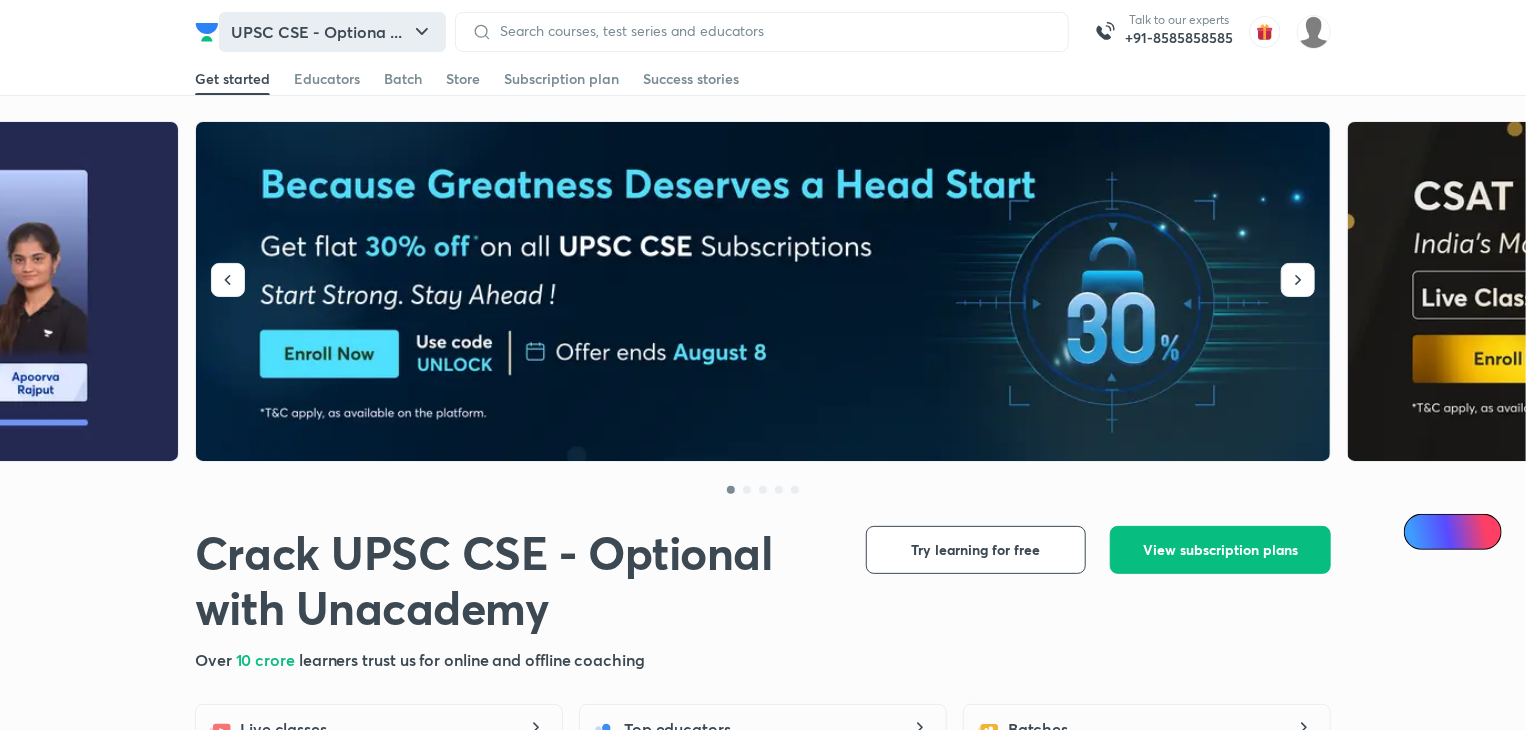 click on "UPSC CSE - Optiona ..." at bounding box center (332, 32) 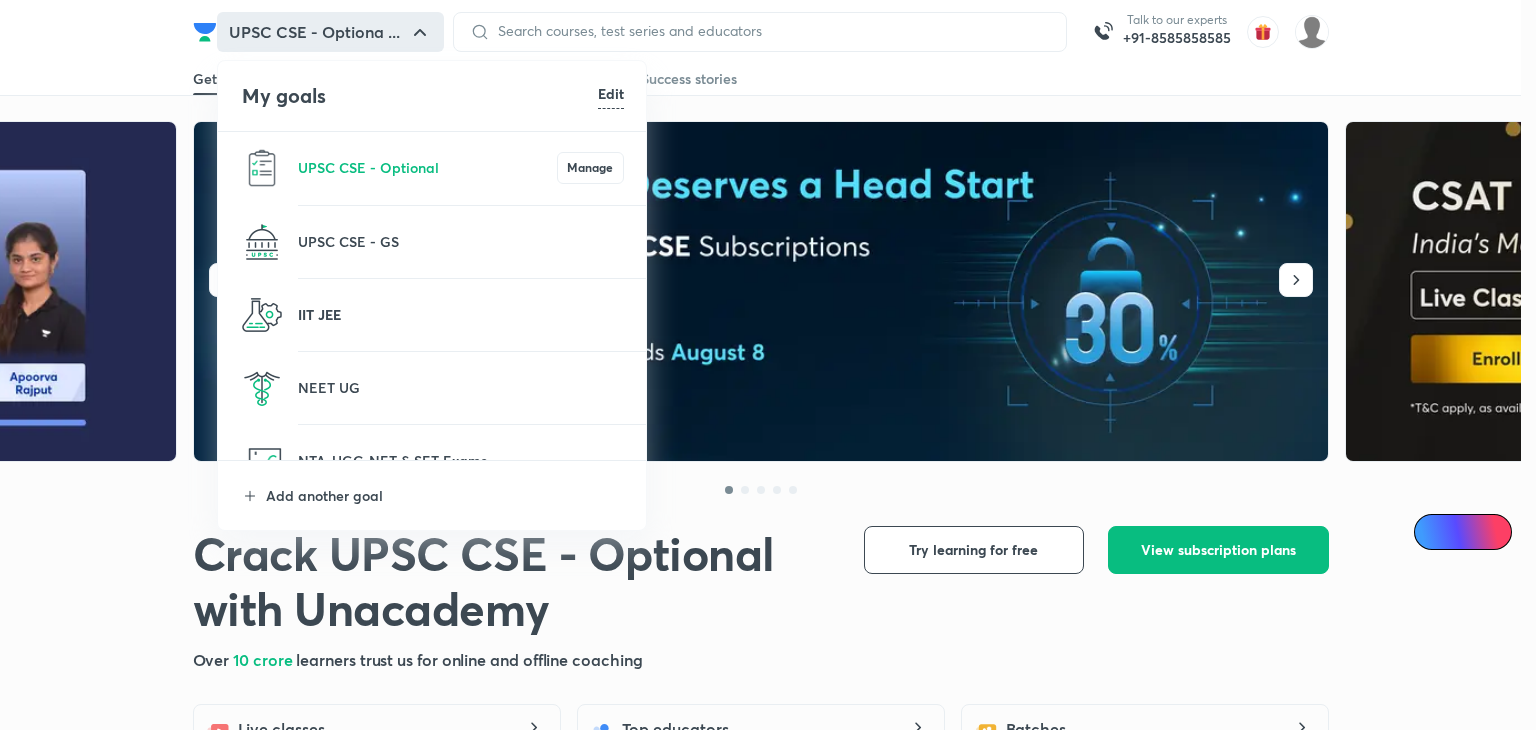 click on "IIT JEE" at bounding box center [461, 314] 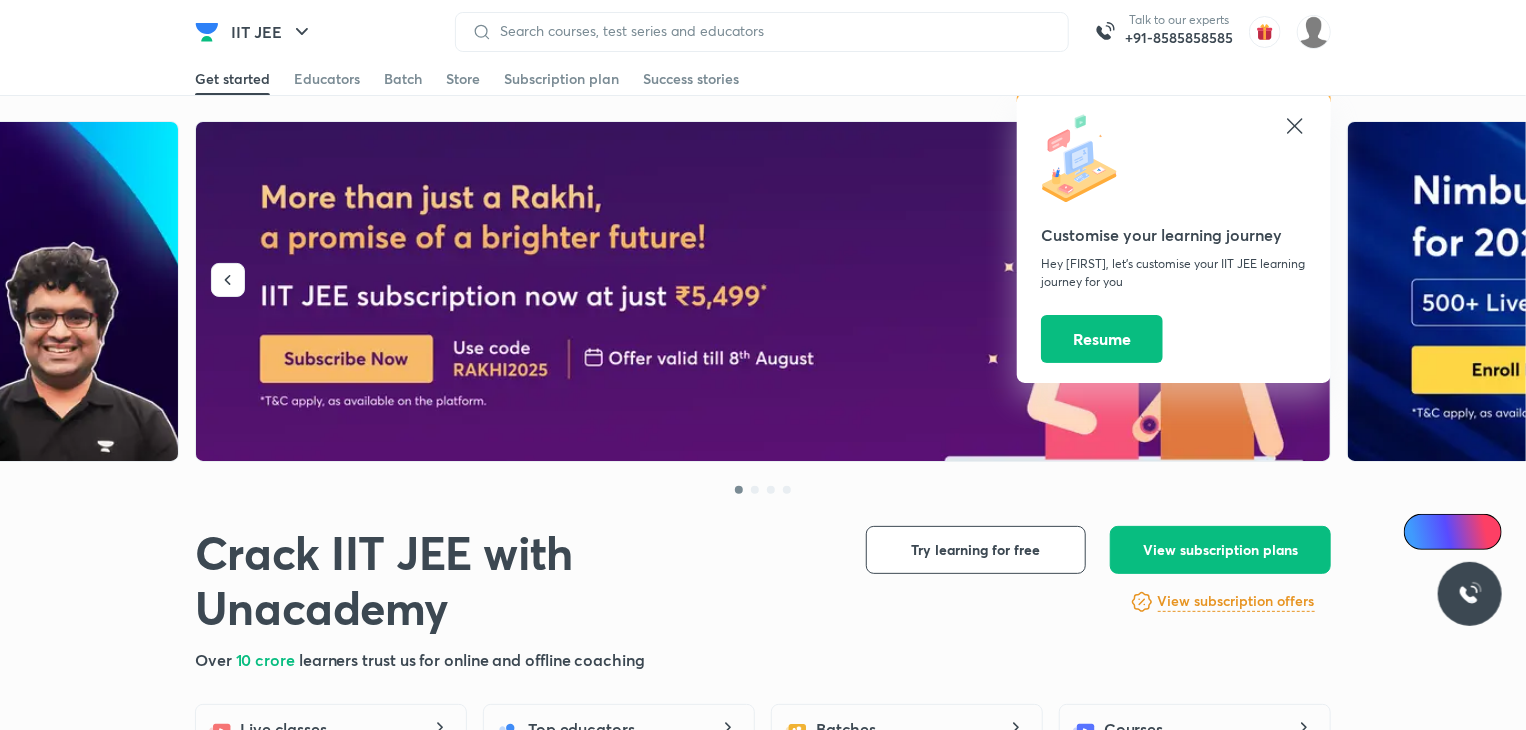 click 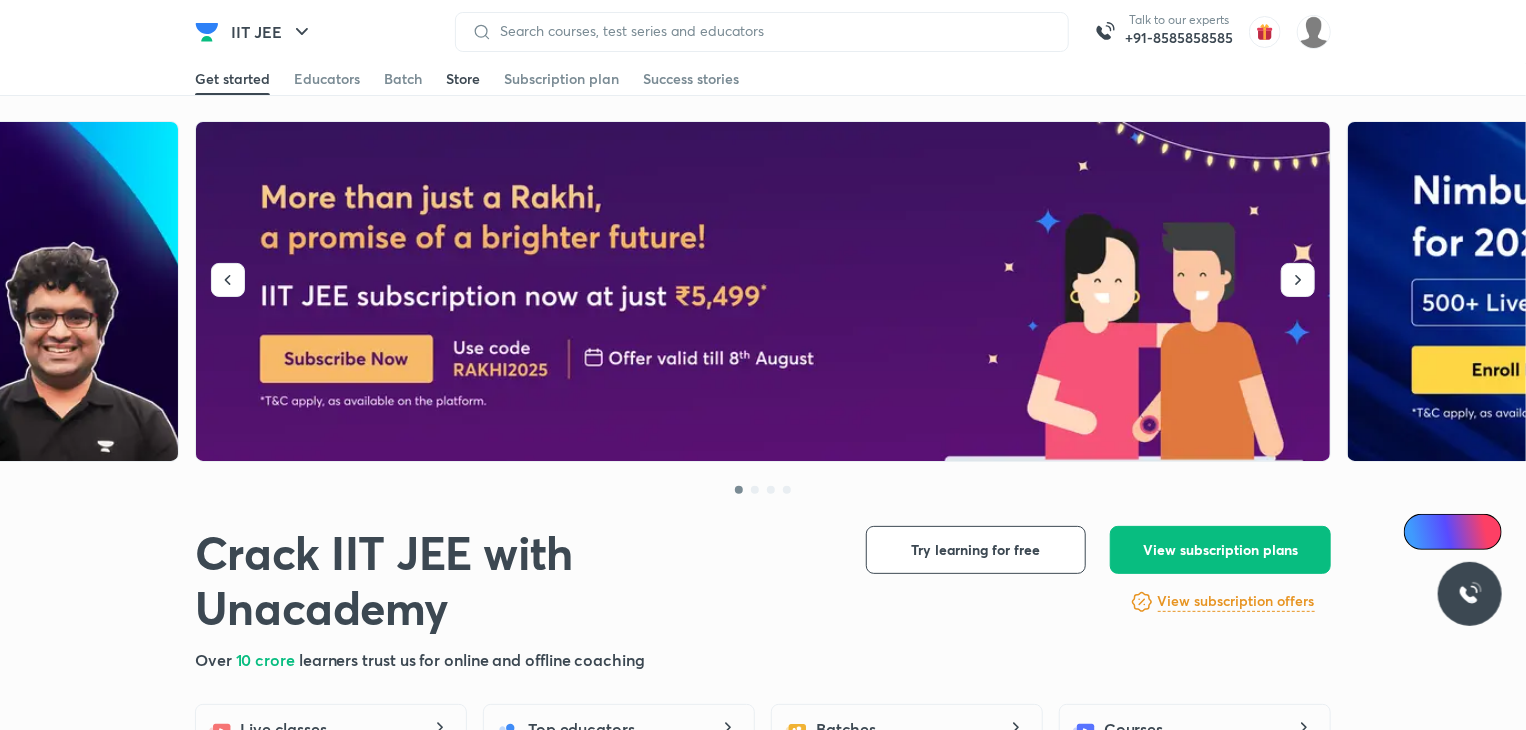 click on "Store" at bounding box center (463, 79) 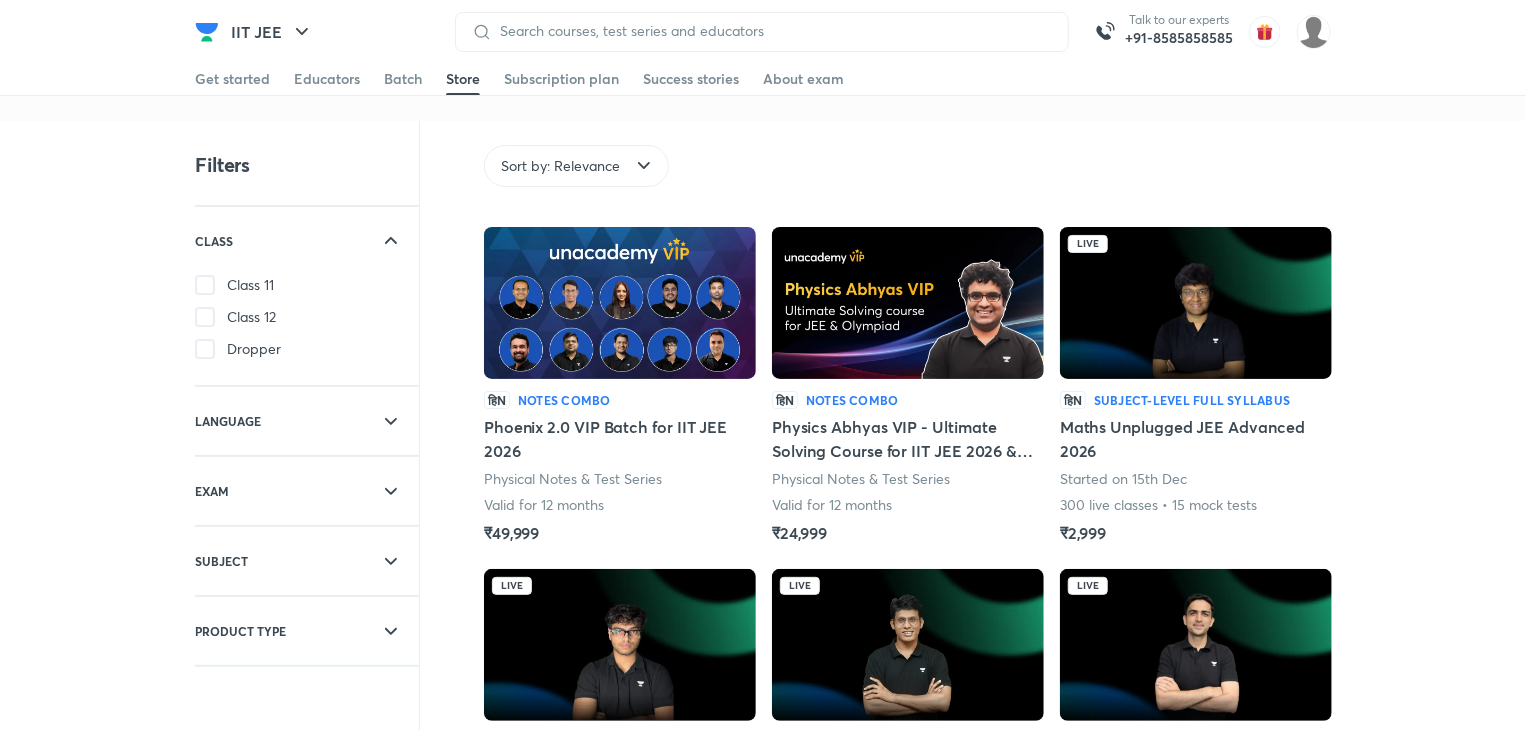 click at bounding box center (620, 303) 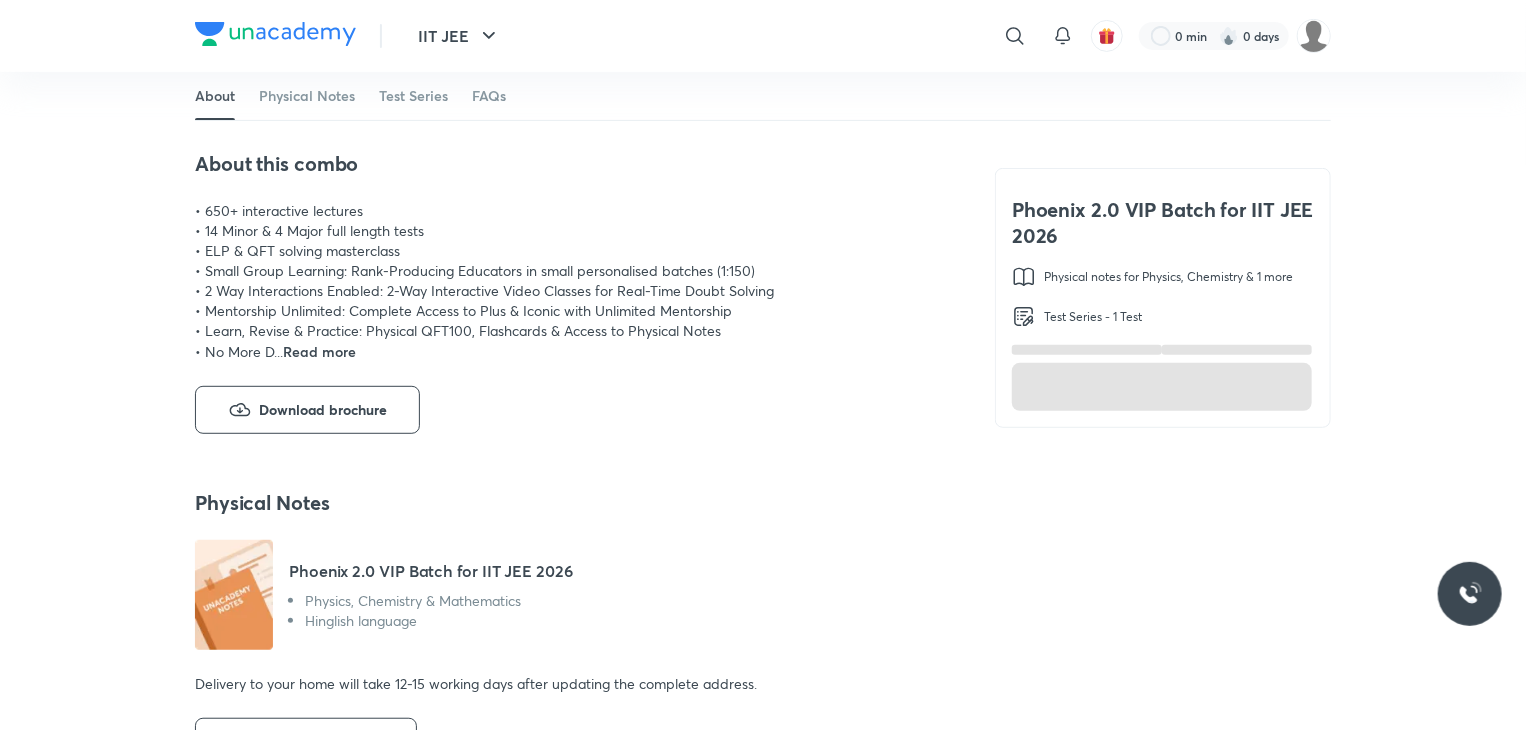 scroll, scrollTop: 352, scrollLeft: 0, axis: vertical 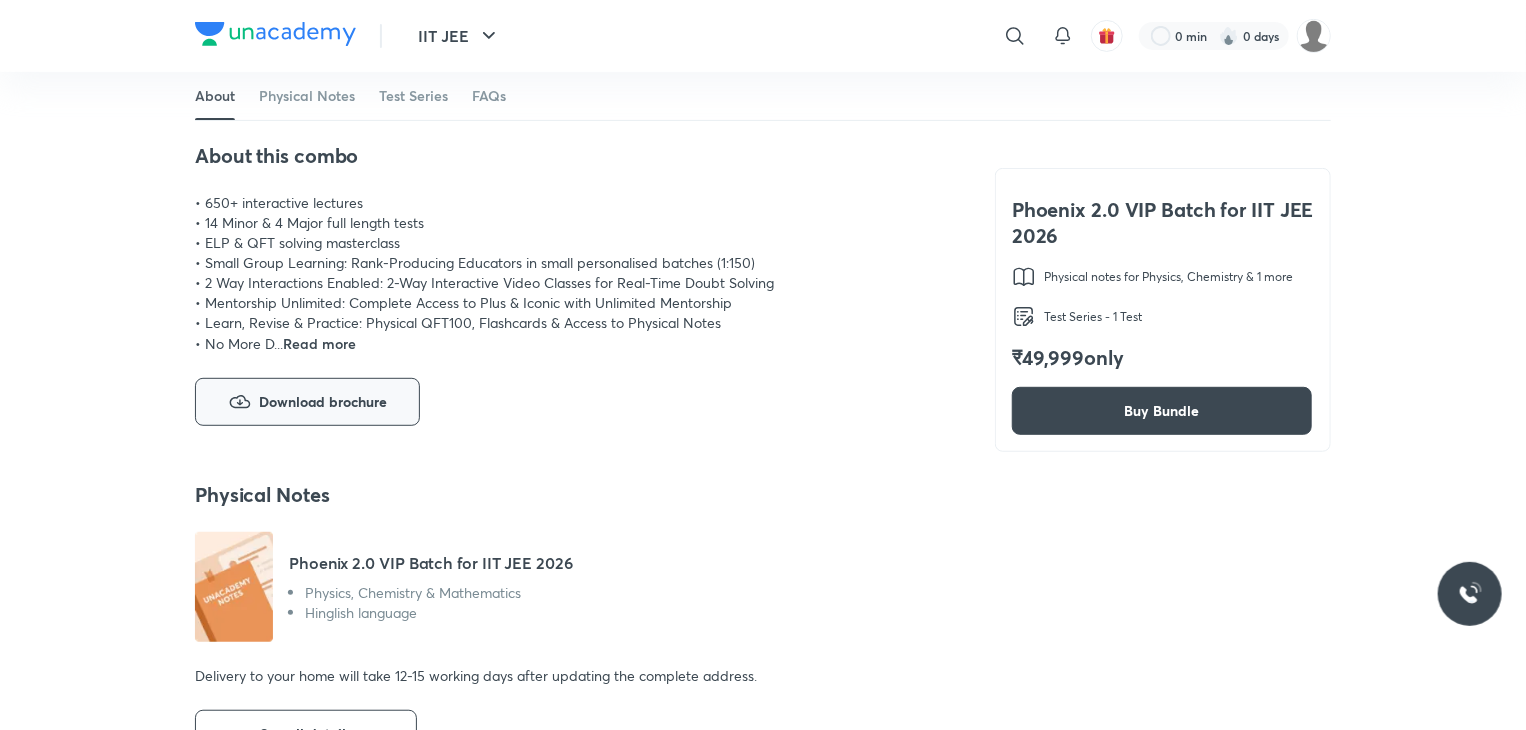 click on "Download brochure" at bounding box center (307, 402) 